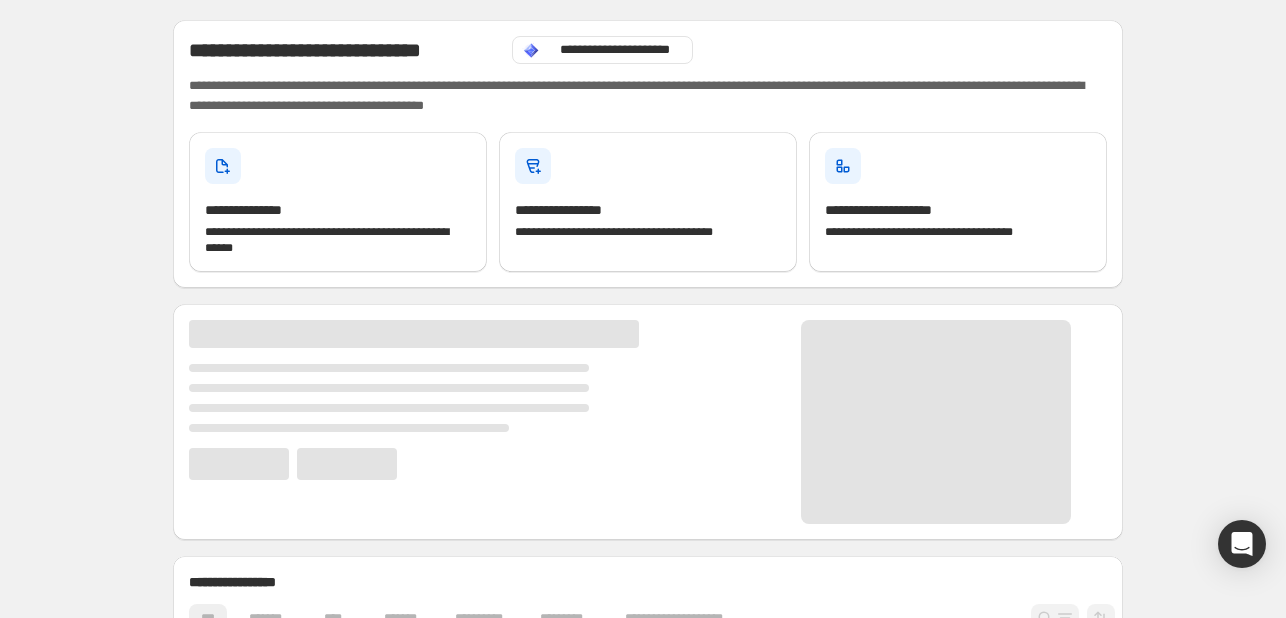 scroll, scrollTop: 0, scrollLeft: 0, axis: both 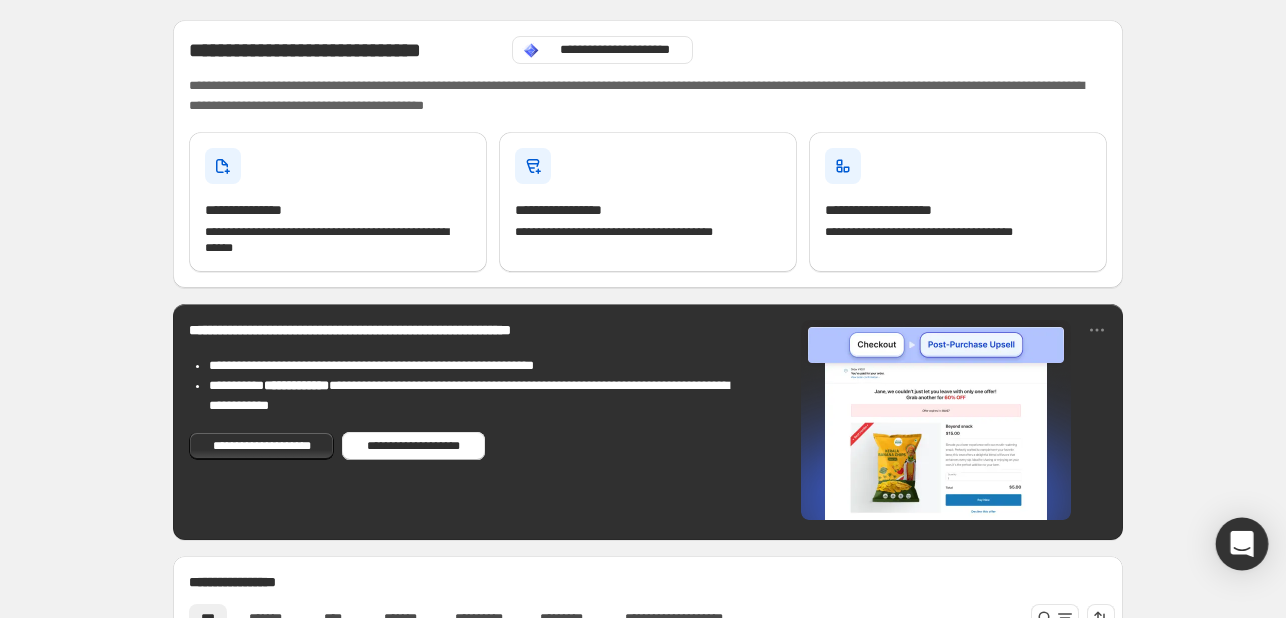 click 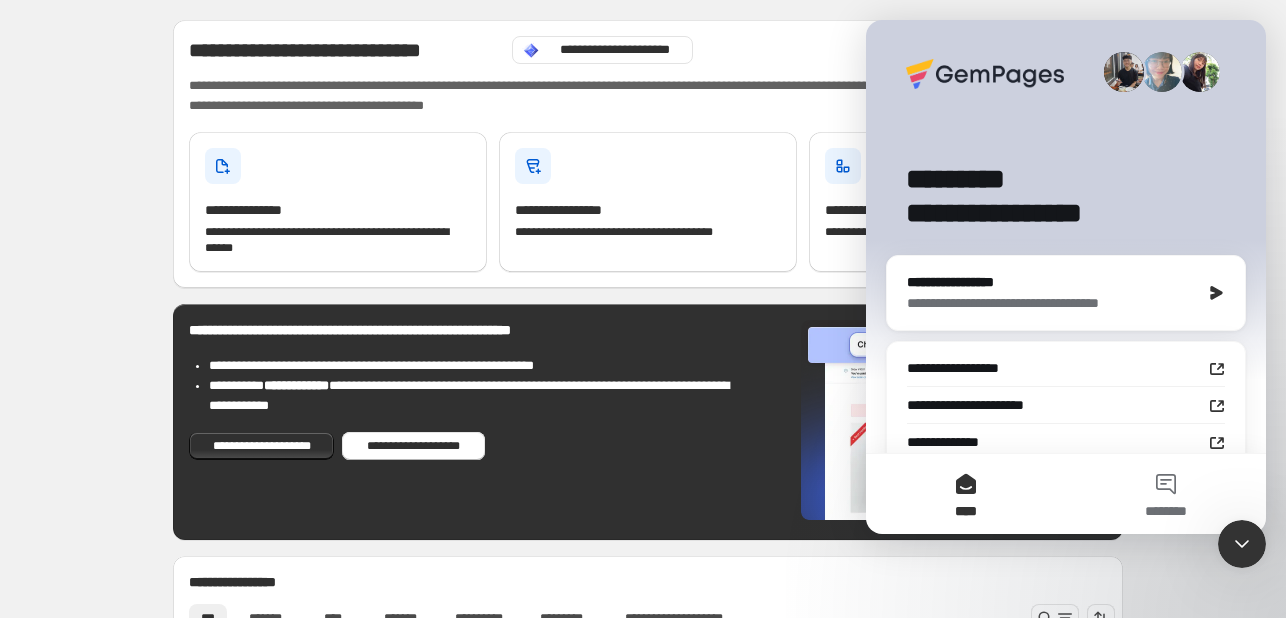 scroll, scrollTop: 0, scrollLeft: 0, axis: both 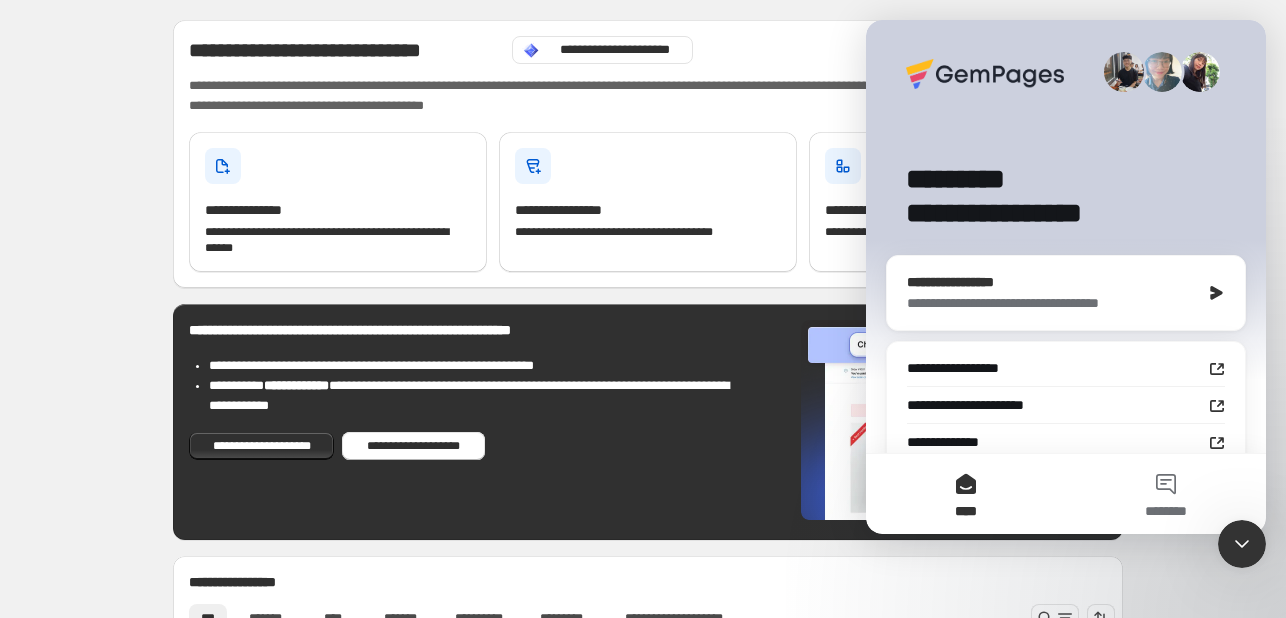 click on "**********" at bounding box center [1048, 303] 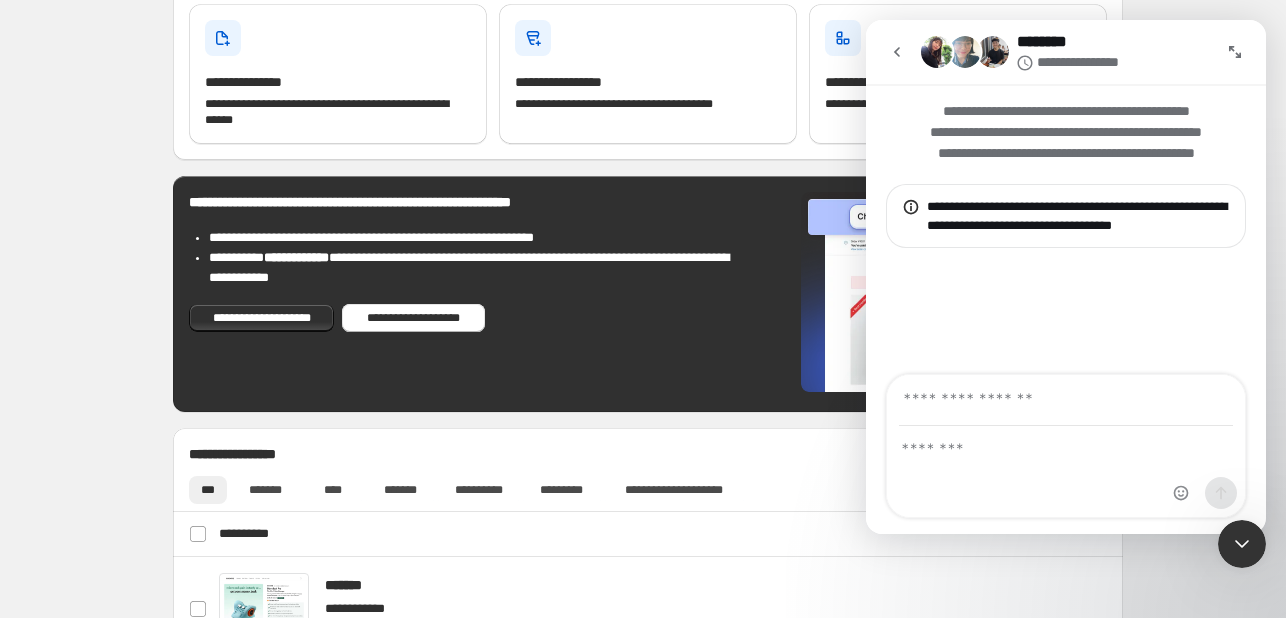 scroll, scrollTop: 200, scrollLeft: 0, axis: vertical 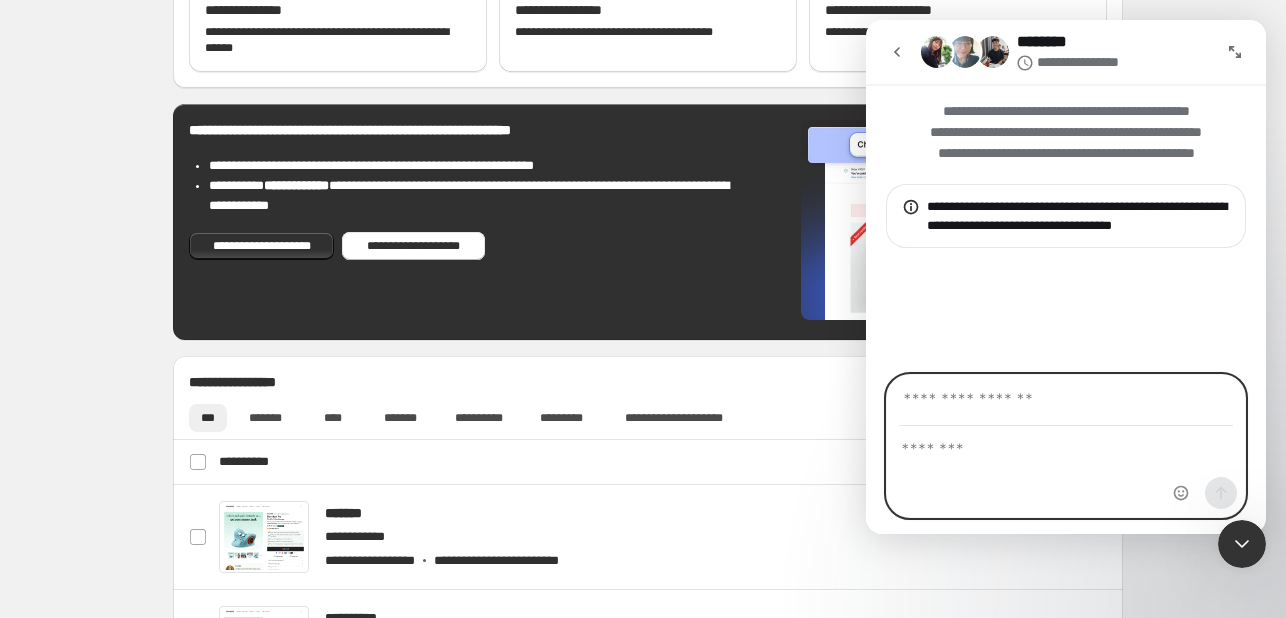 click at bounding box center (1066, 444) 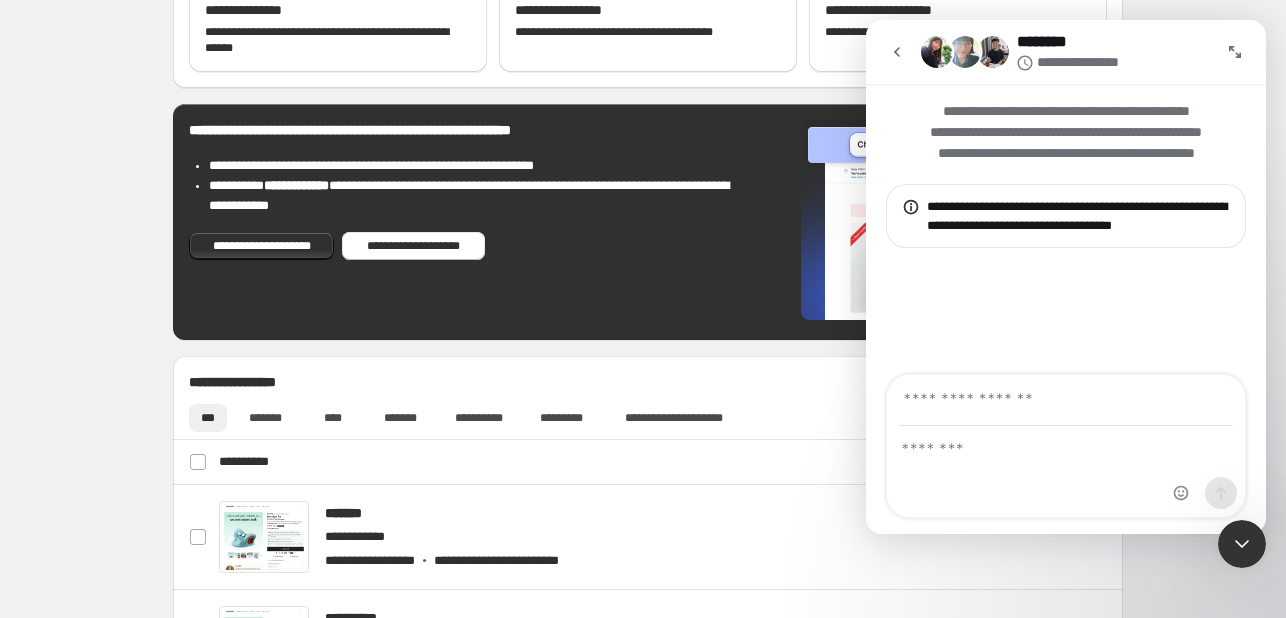 click at bounding box center (897, 52) 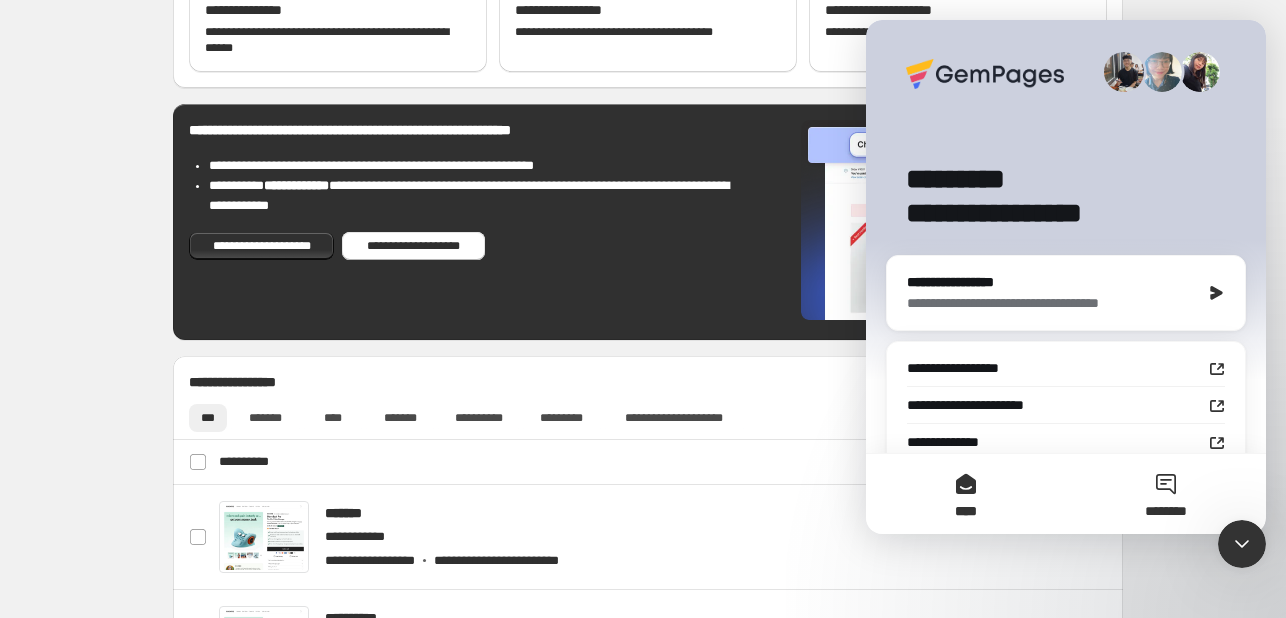 click on "********" at bounding box center (1166, 494) 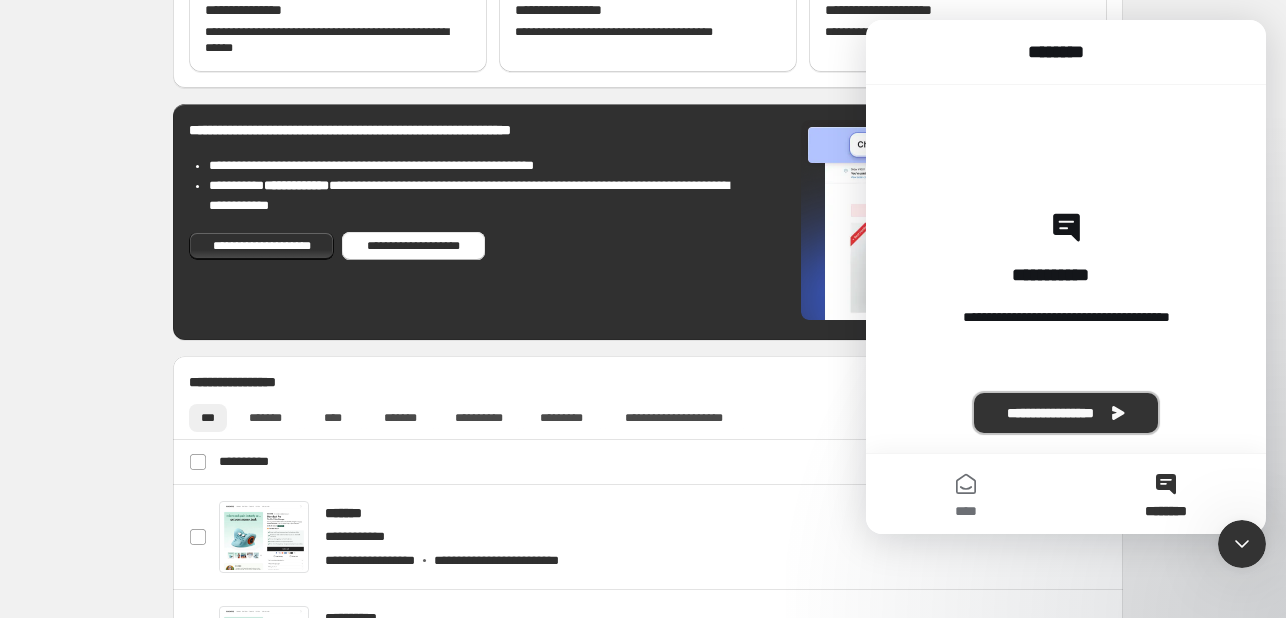 click on "**********" at bounding box center [1066, 413] 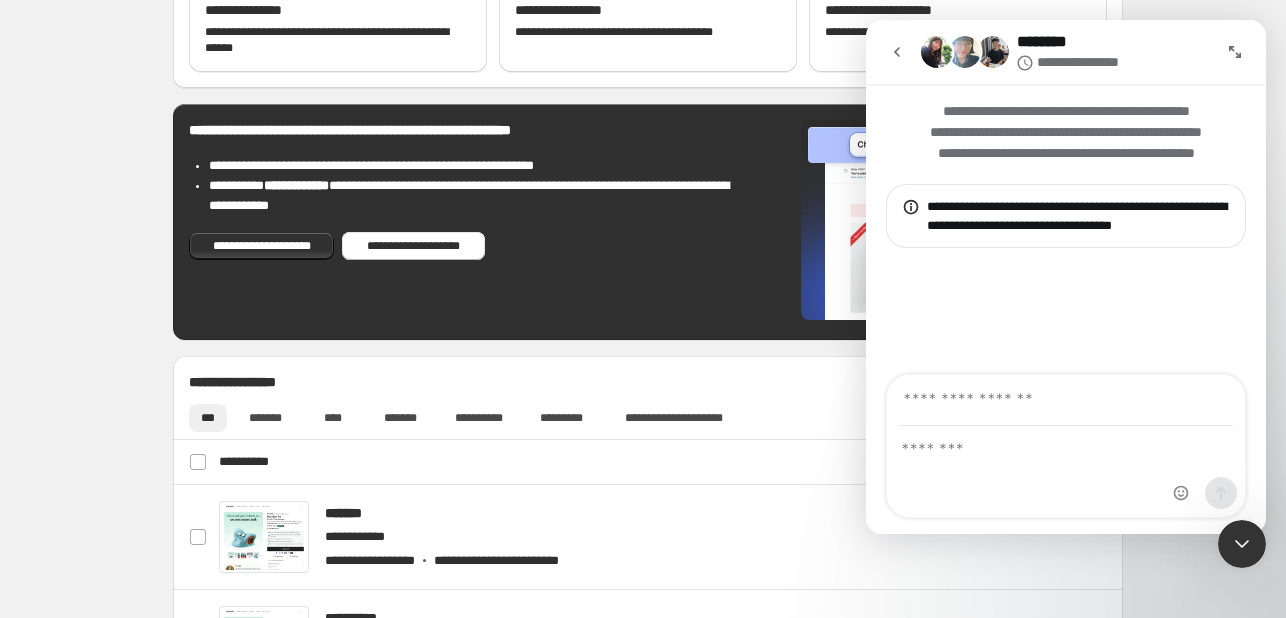 click at bounding box center [897, 52] 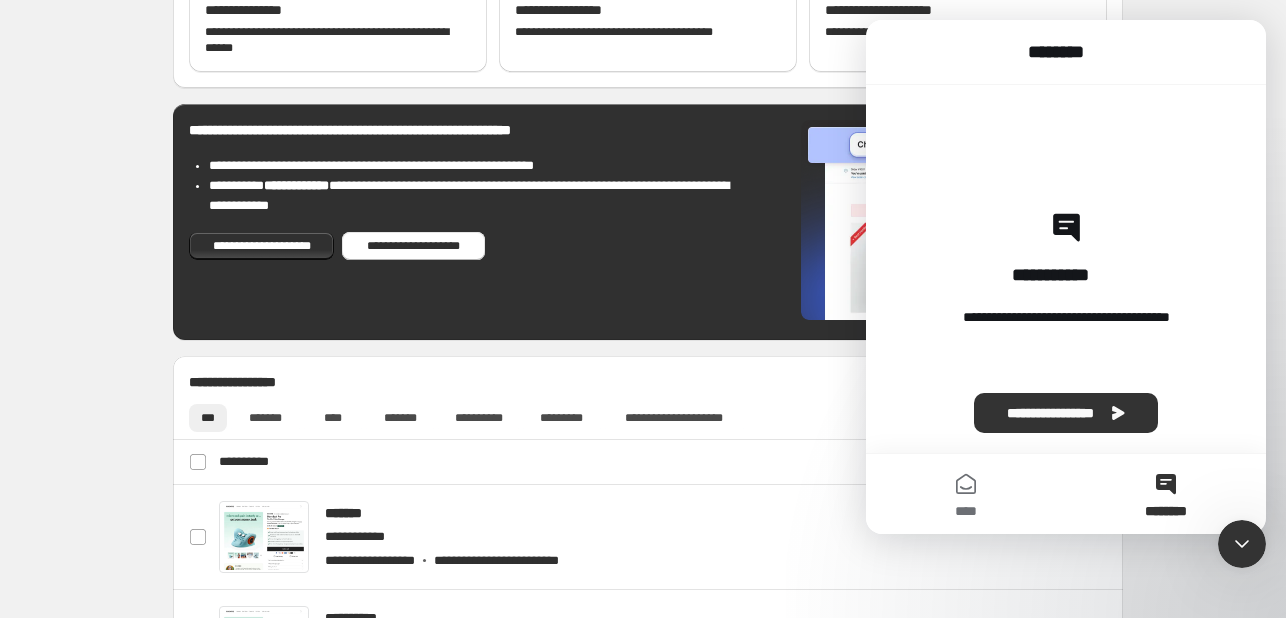 click on "**********" at bounding box center [648, 739] 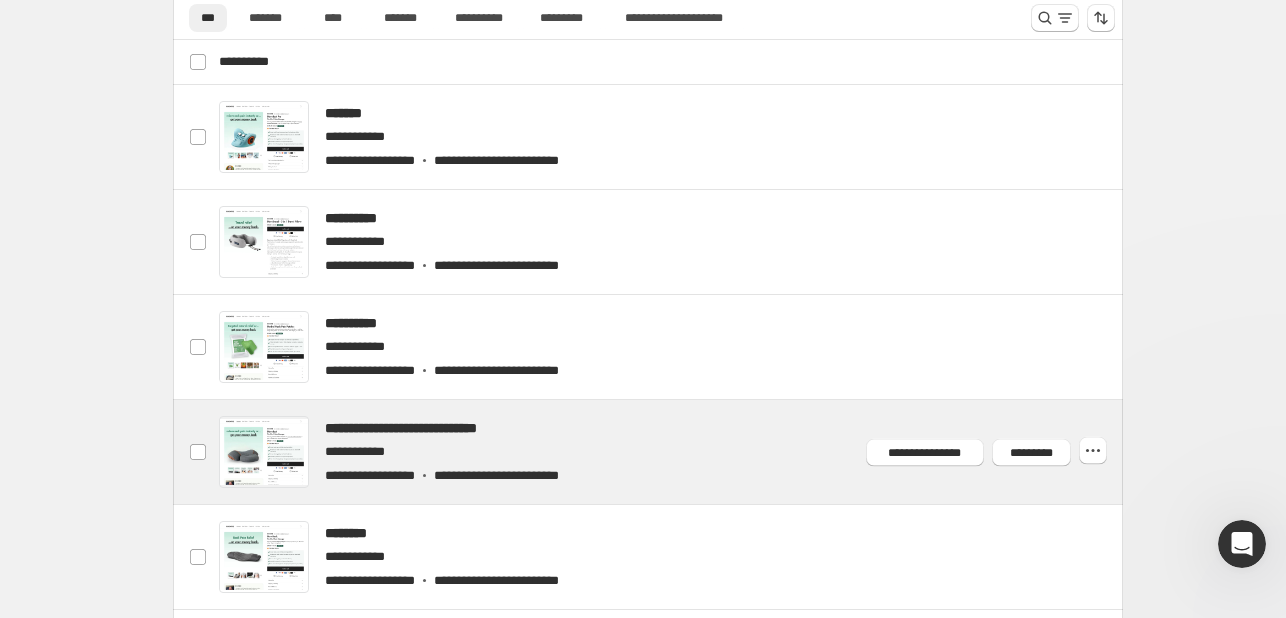 scroll, scrollTop: 0, scrollLeft: 0, axis: both 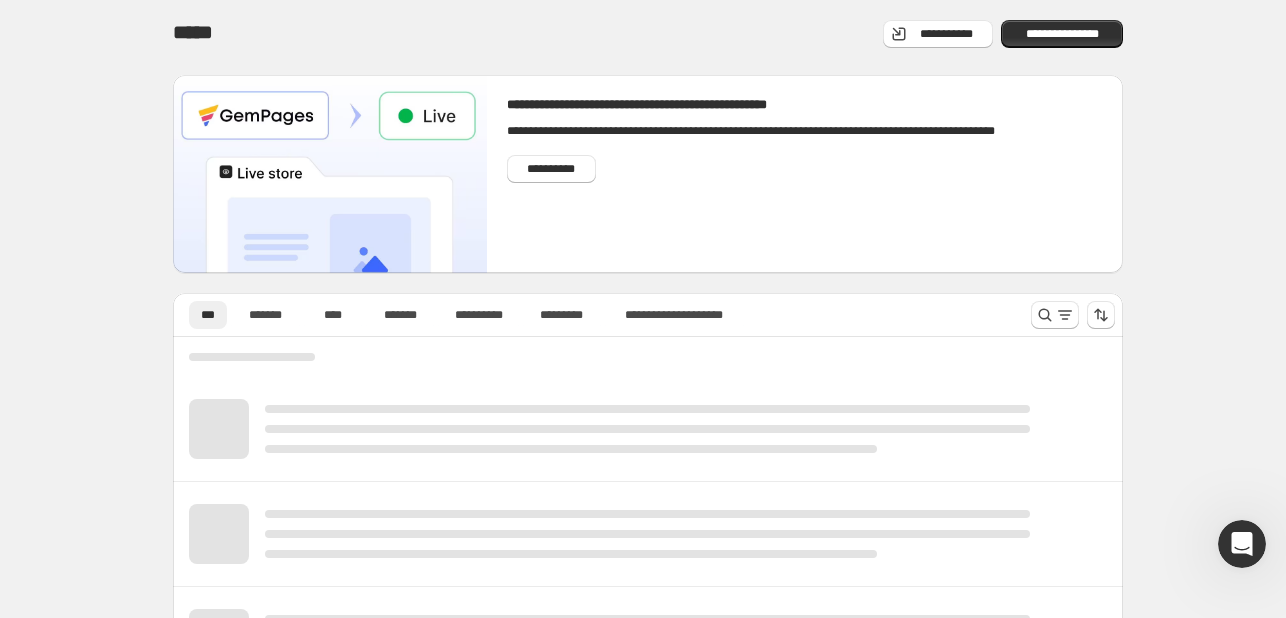 click 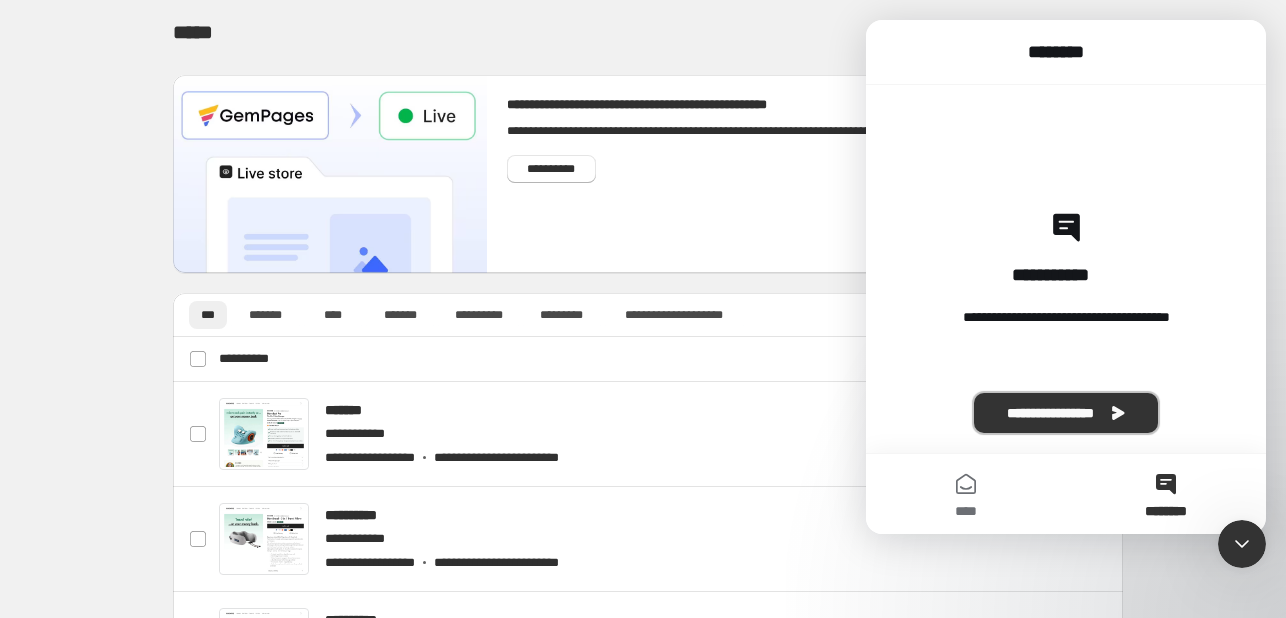 click on "**********" at bounding box center (1066, 413) 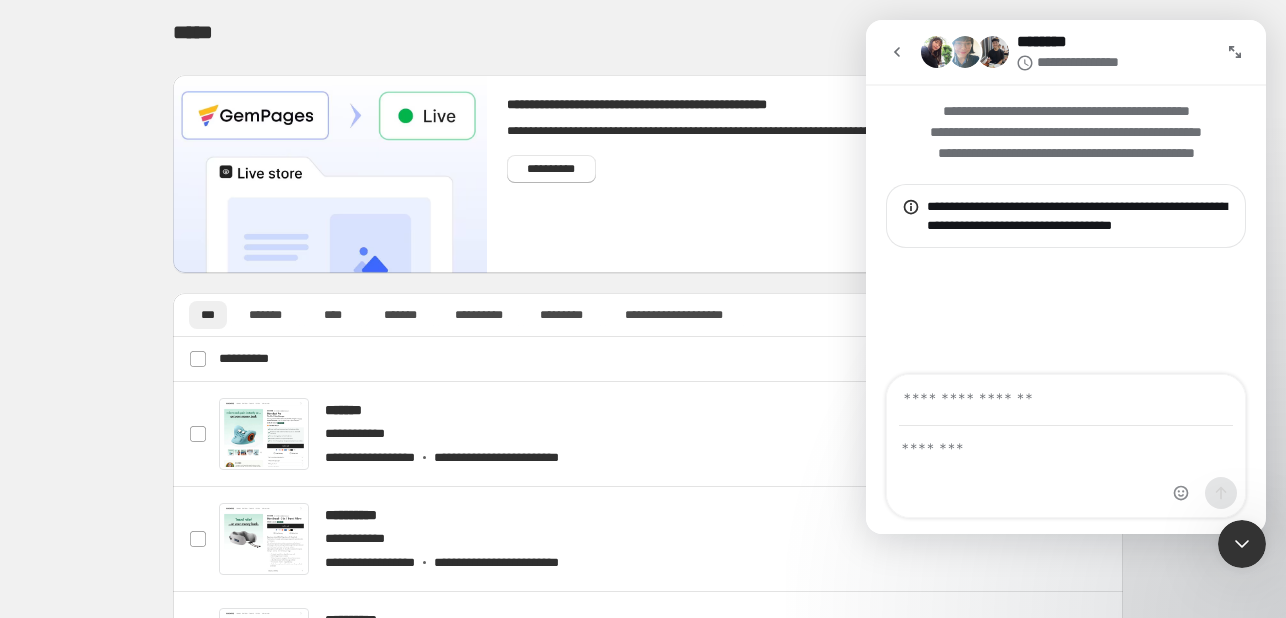 click at bounding box center [1066, 400] 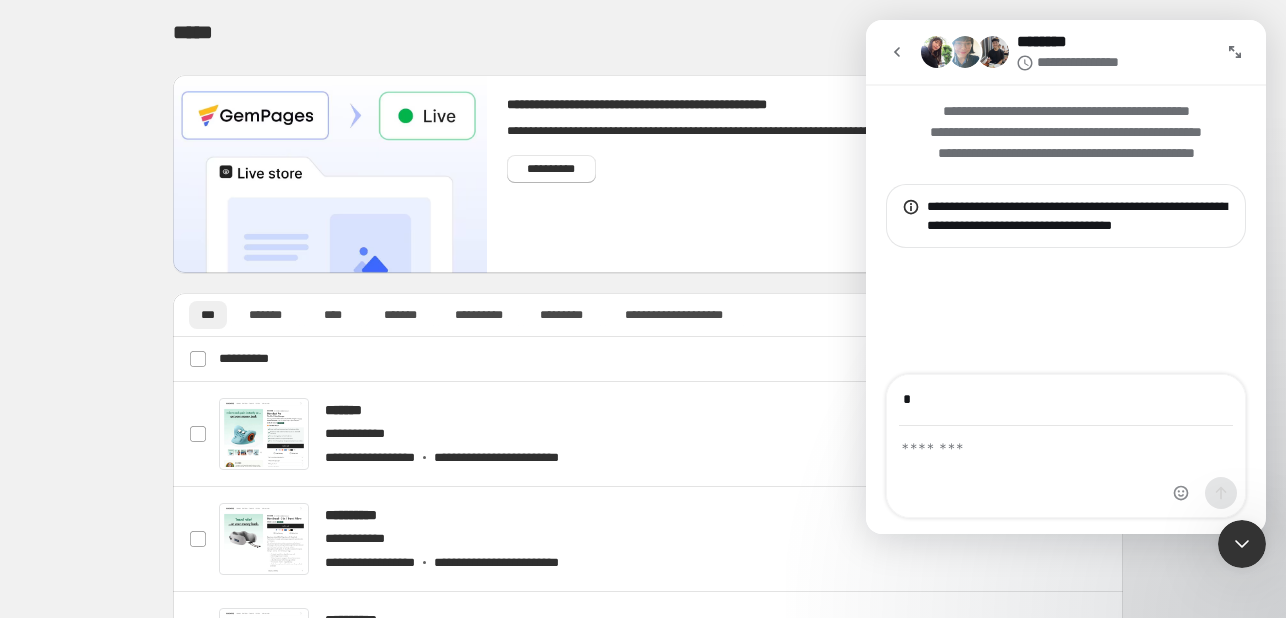 type on "**********" 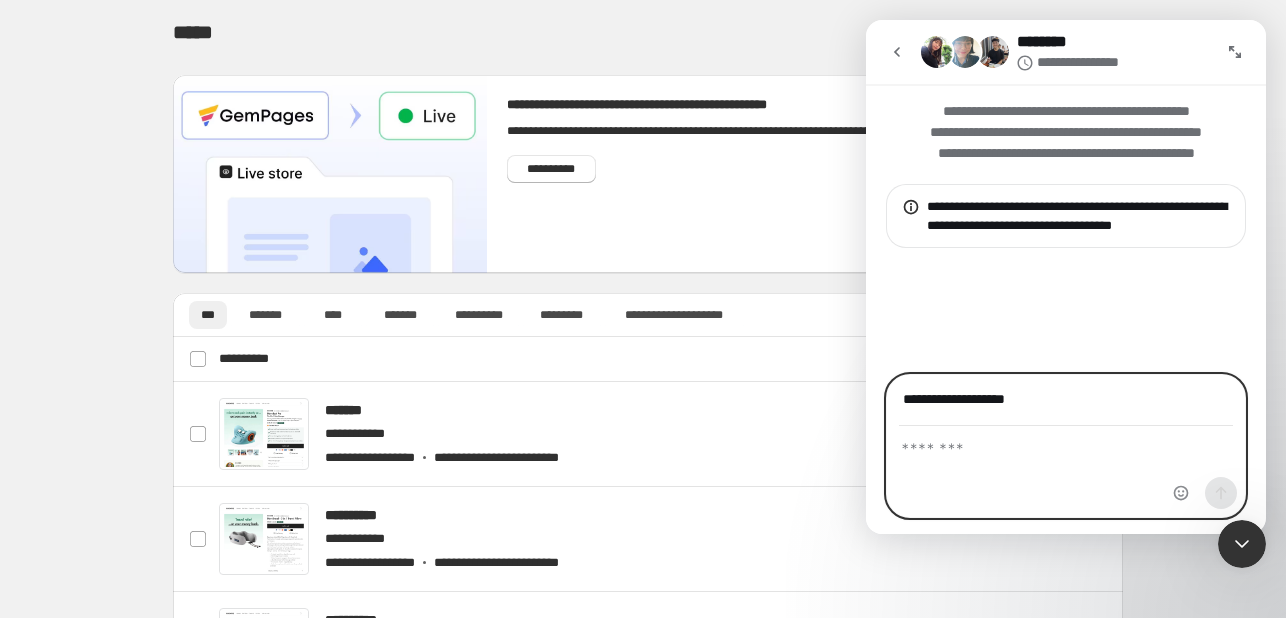 click at bounding box center [1066, 444] 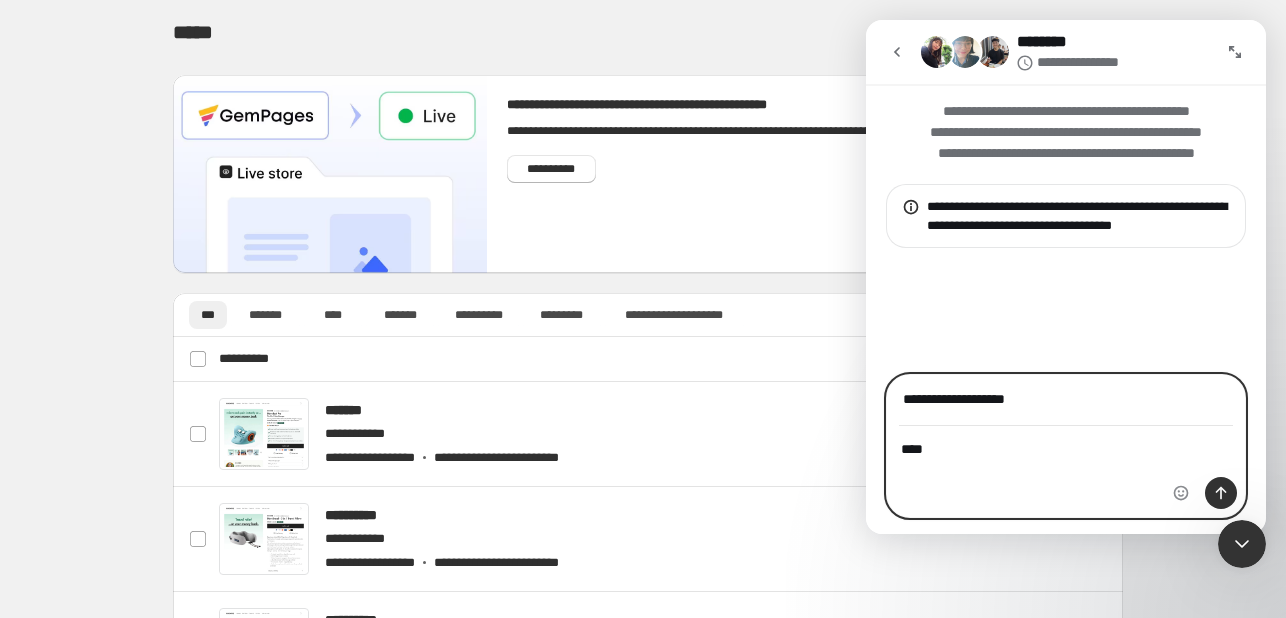 type on "*****" 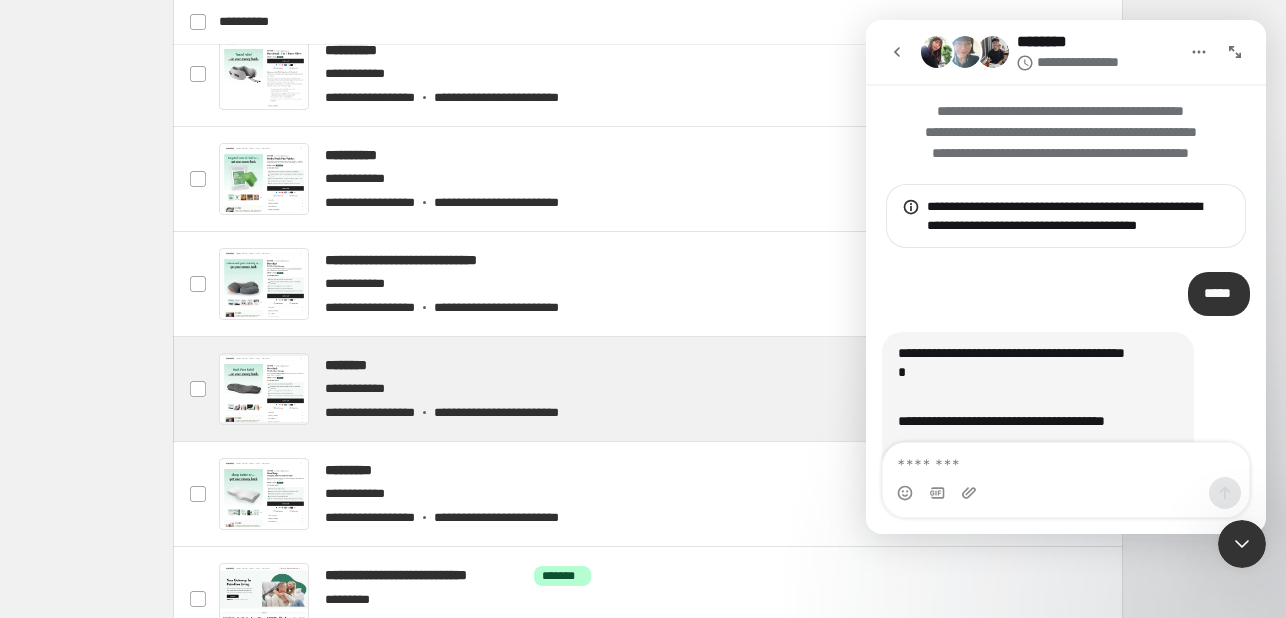 scroll, scrollTop: 500, scrollLeft: 0, axis: vertical 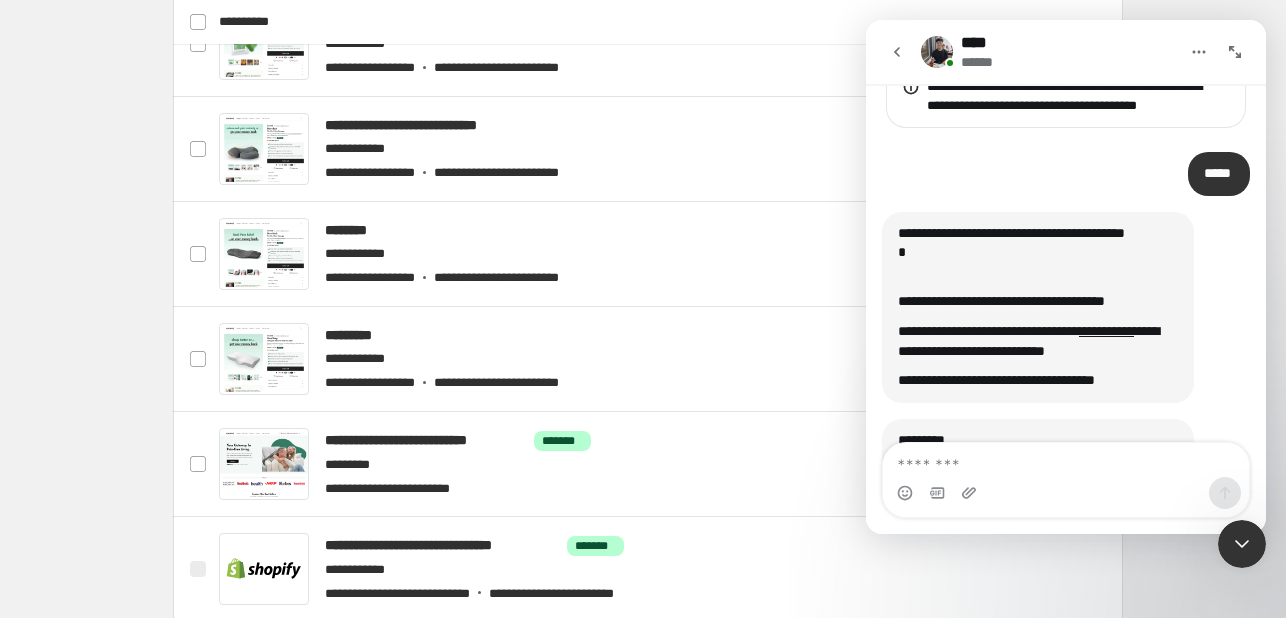 click at bounding box center (1242, 544) 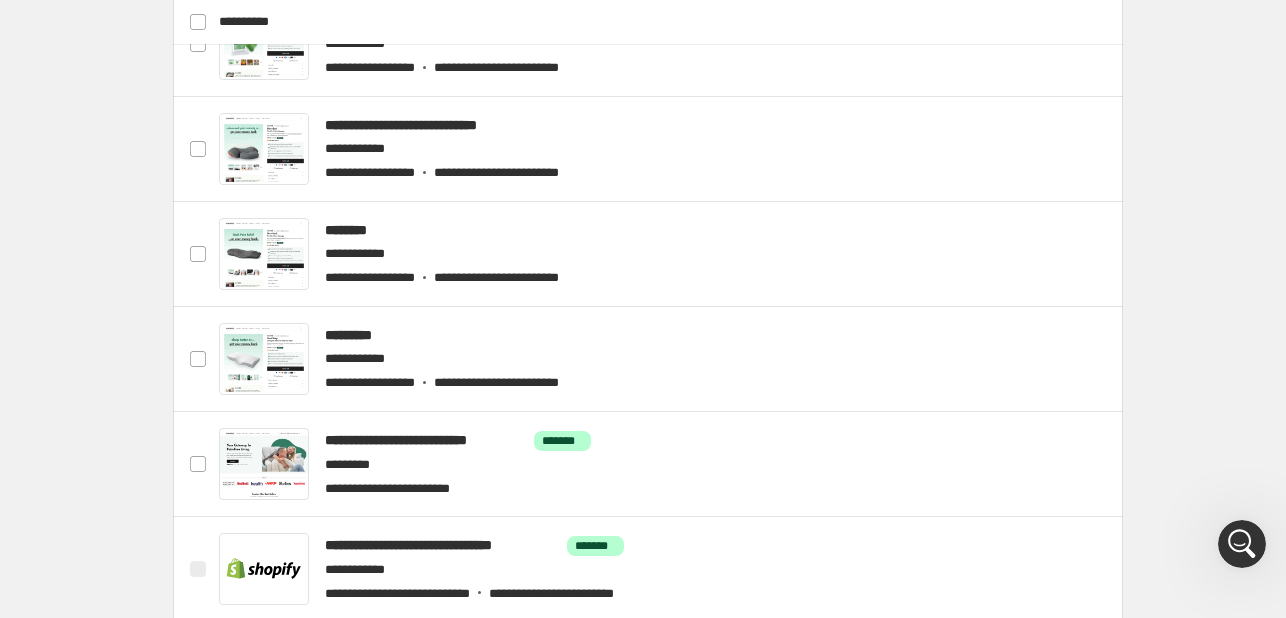 click 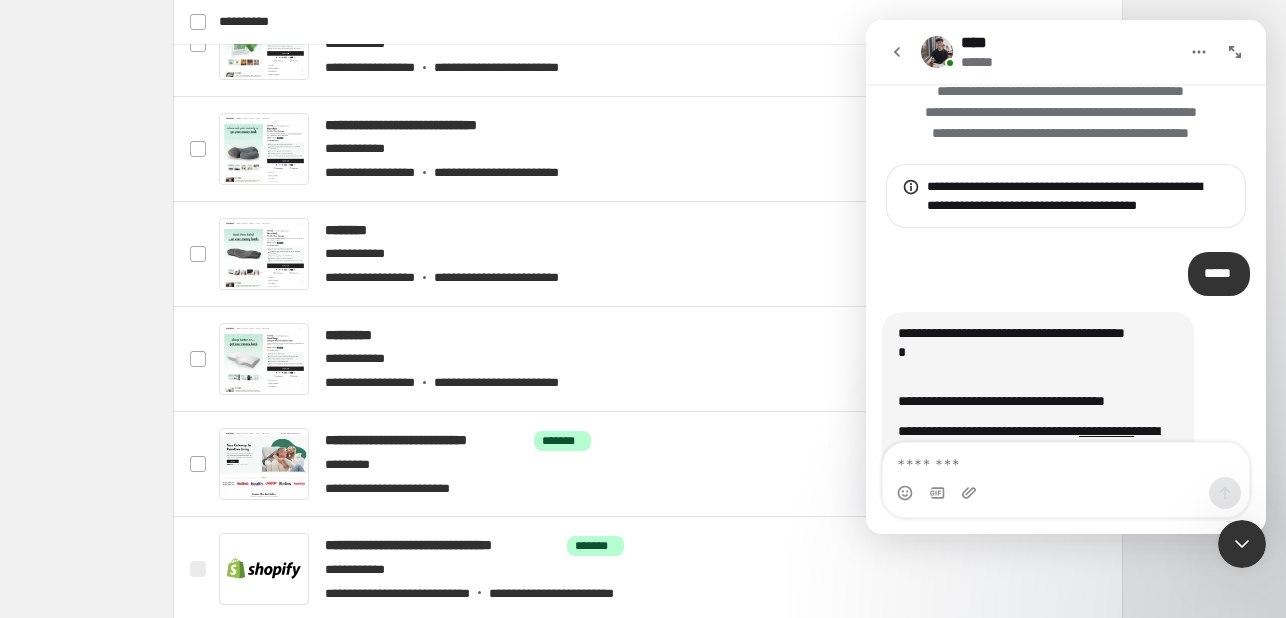 scroll, scrollTop: 18, scrollLeft: 0, axis: vertical 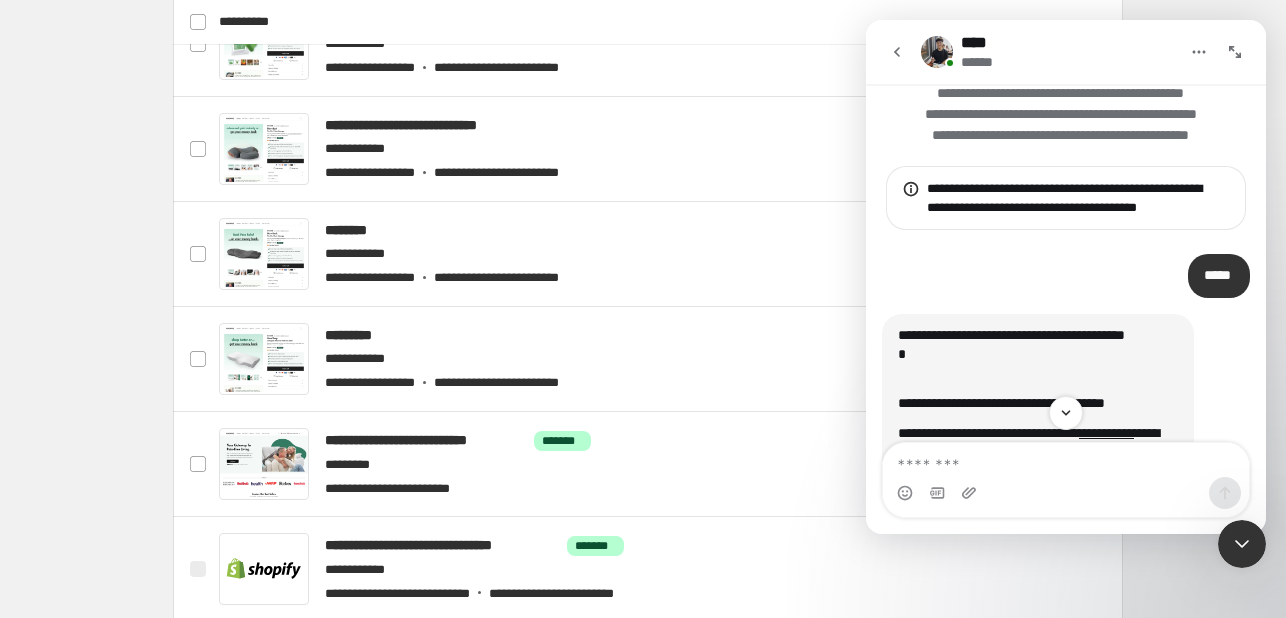 click 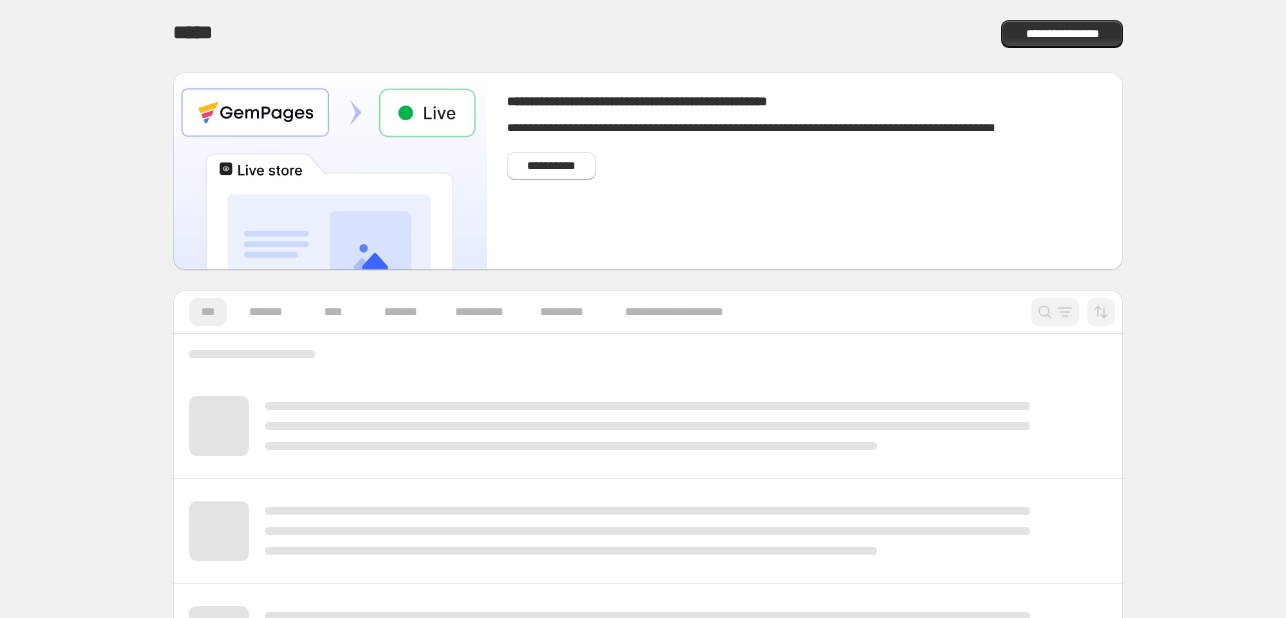 scroll, scrollTop: 0, scrollLeft: 0, axis: both 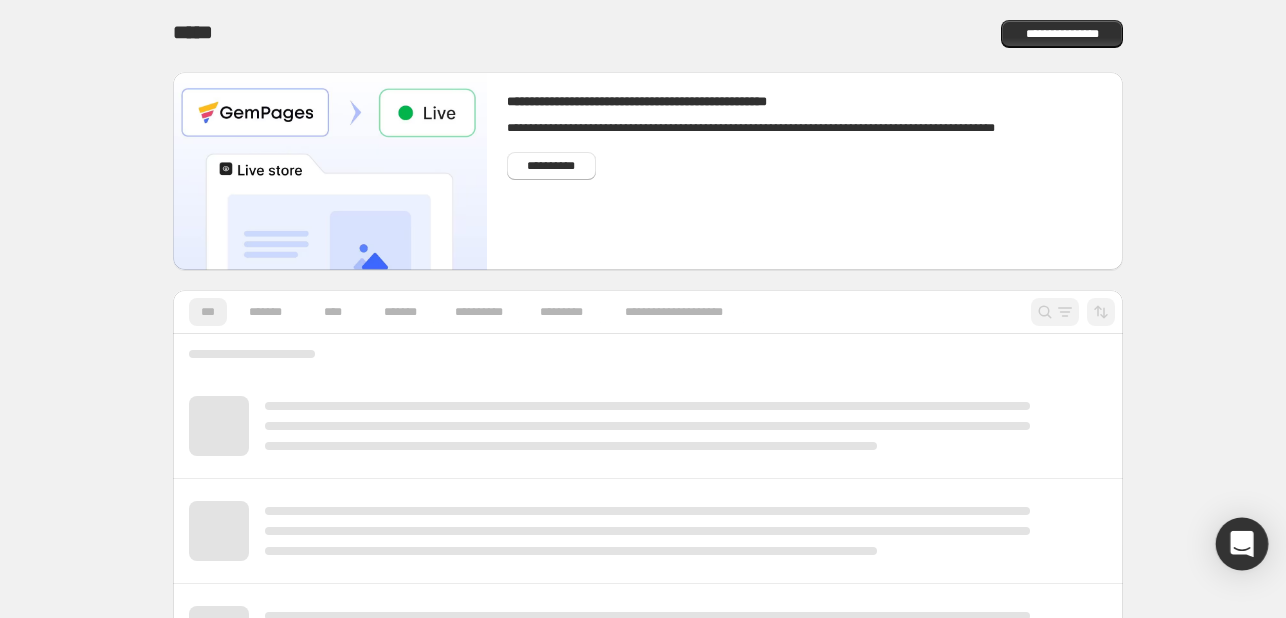 click at bounding box center [1242, 544] 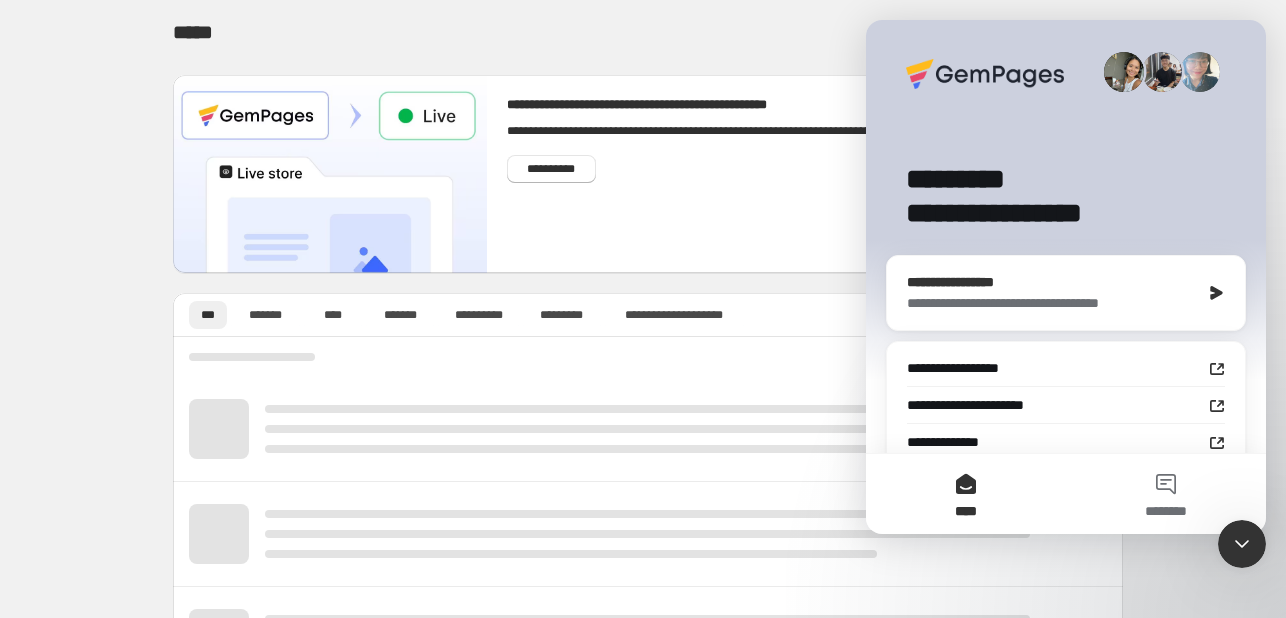 scroll, scrollTop: 0, scrollLeft: 0, axis: both 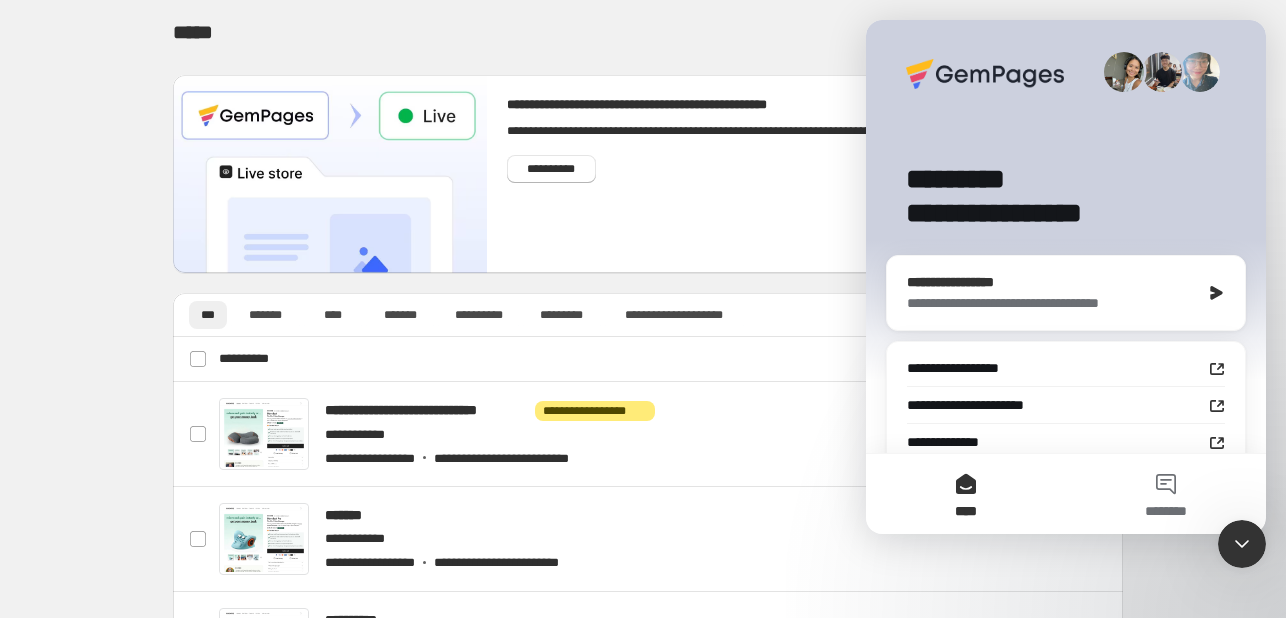 click on "**********" at bounding box center (1048, 303) 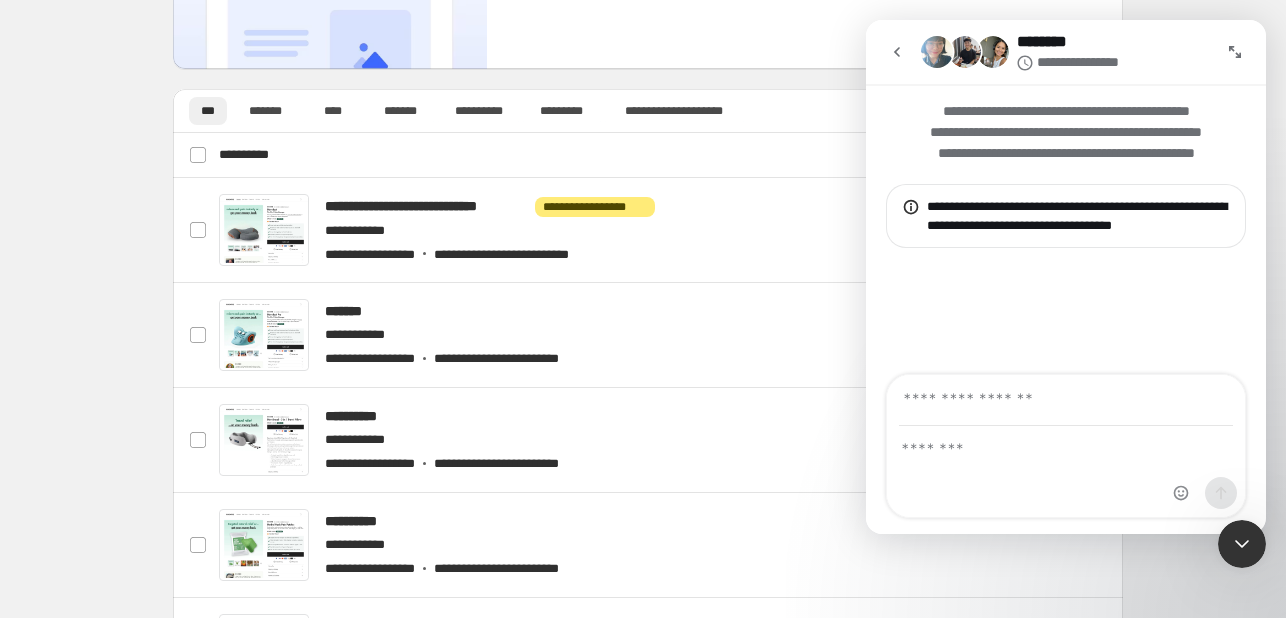 scroll, scrollTop: 300, scrollLeft: 0, axis: vertical 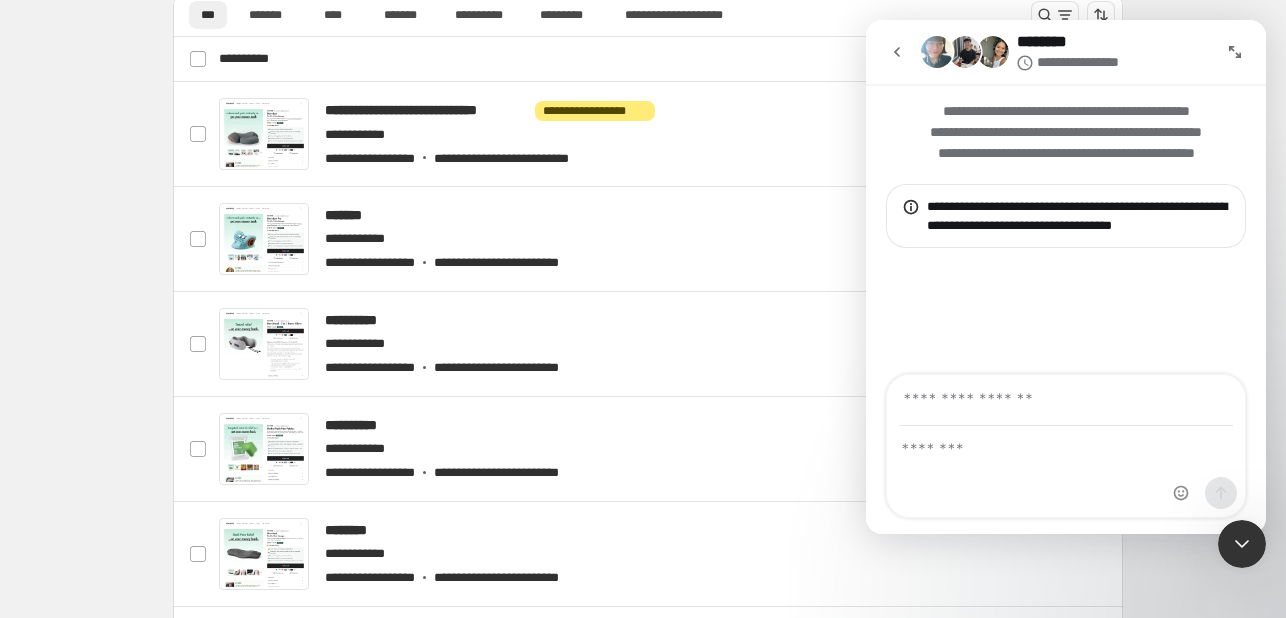 click at bounding box center [897, 52] 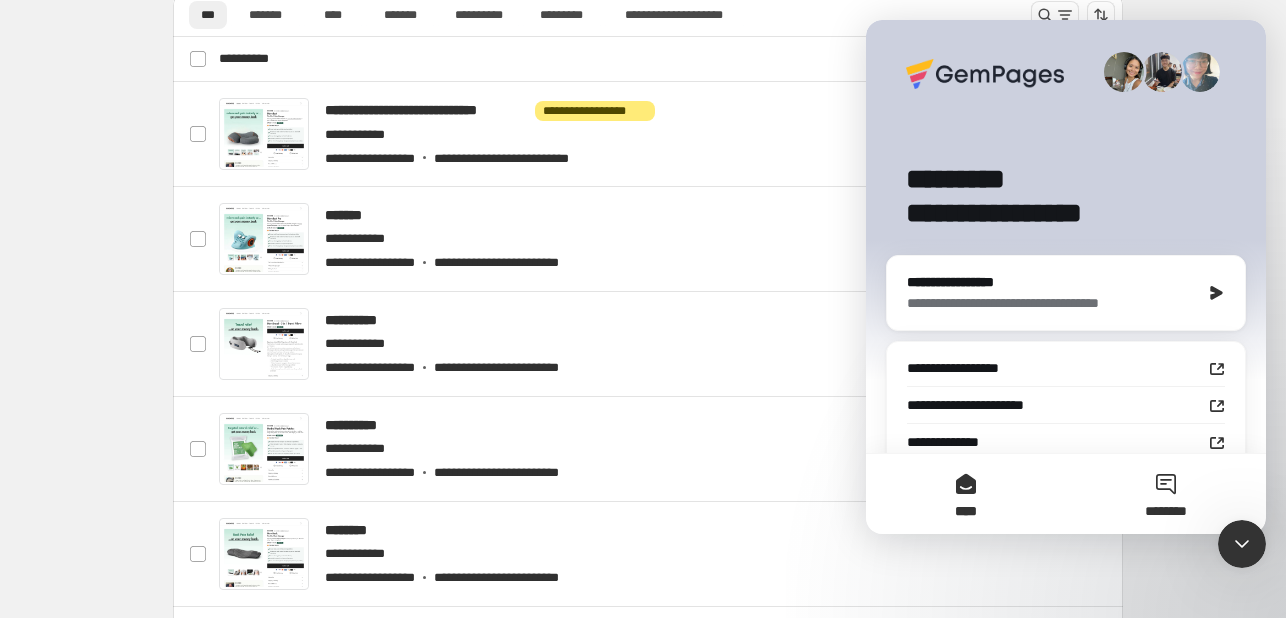 click on "********" at bounding box center [1166, 494] 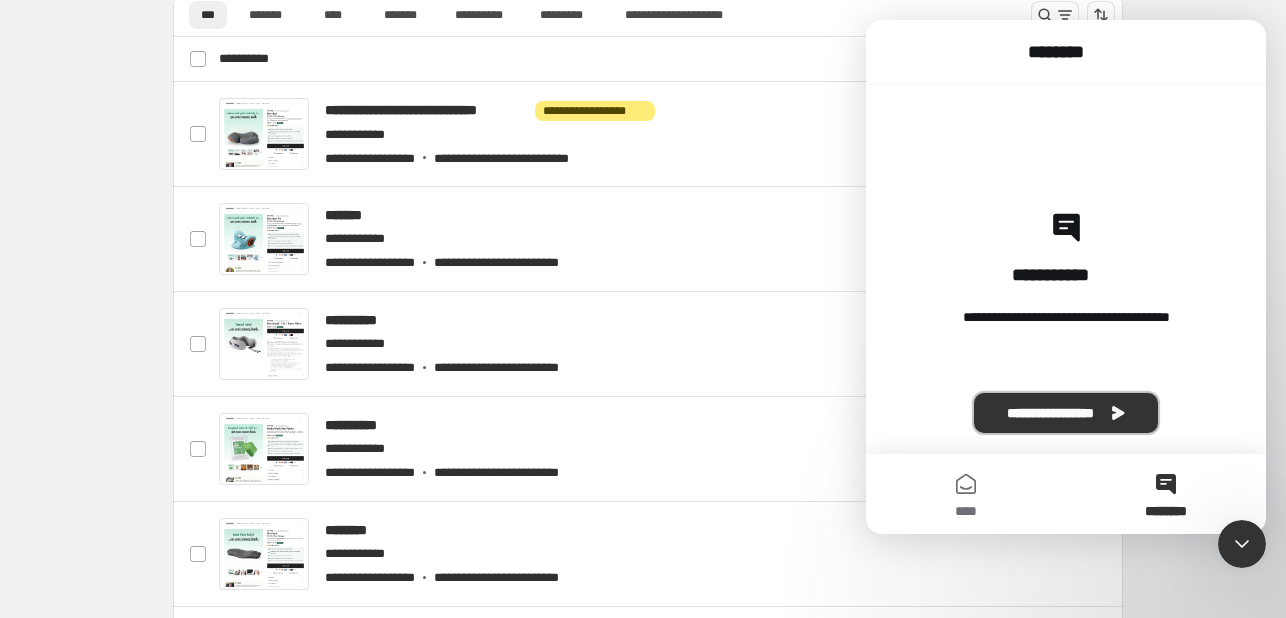 click on "**********" at bounding box center (1066, 413) 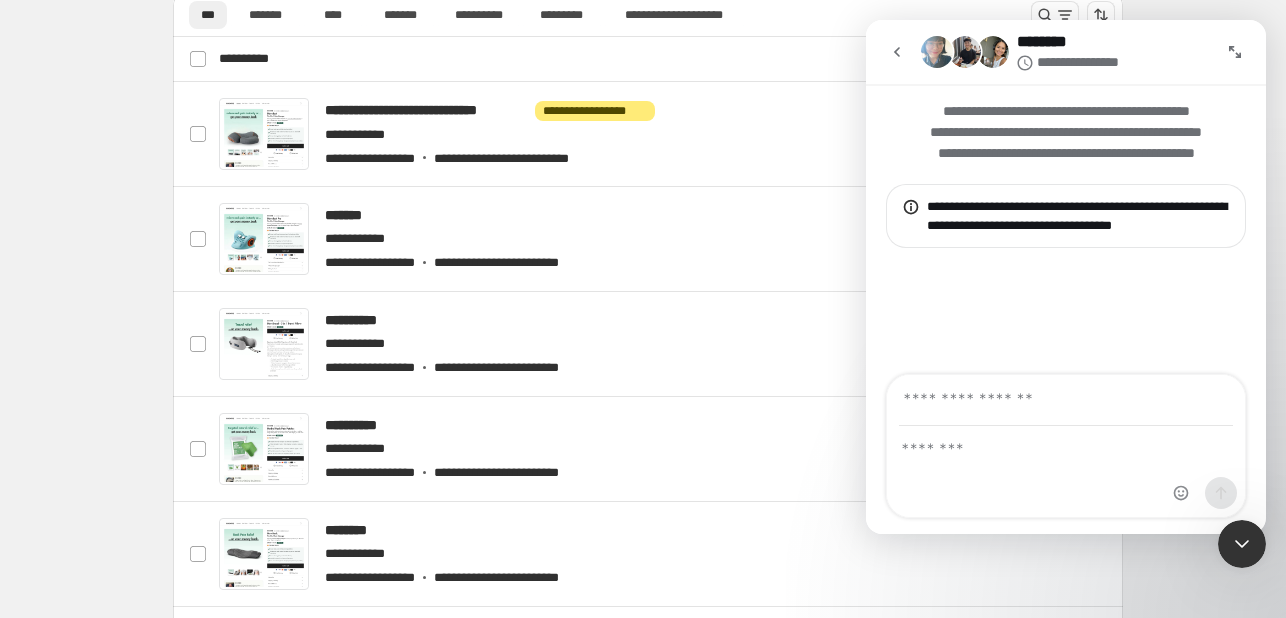 click 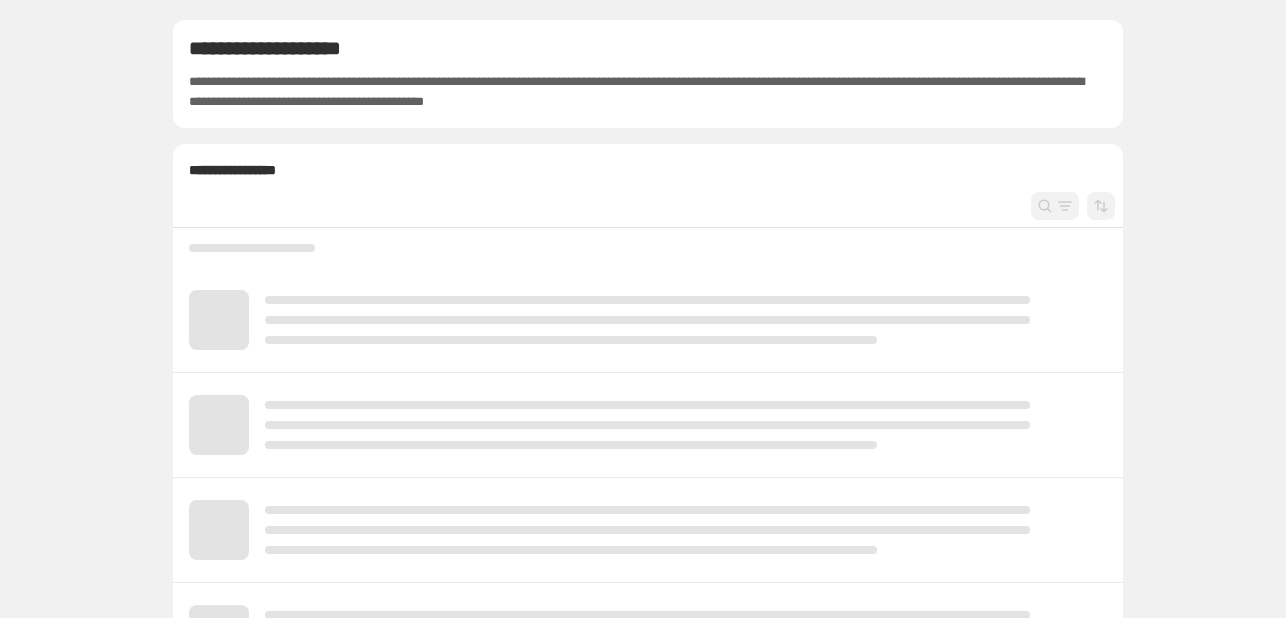 scroll, scrollTop: 0, scrollLeft: 0, axis: both 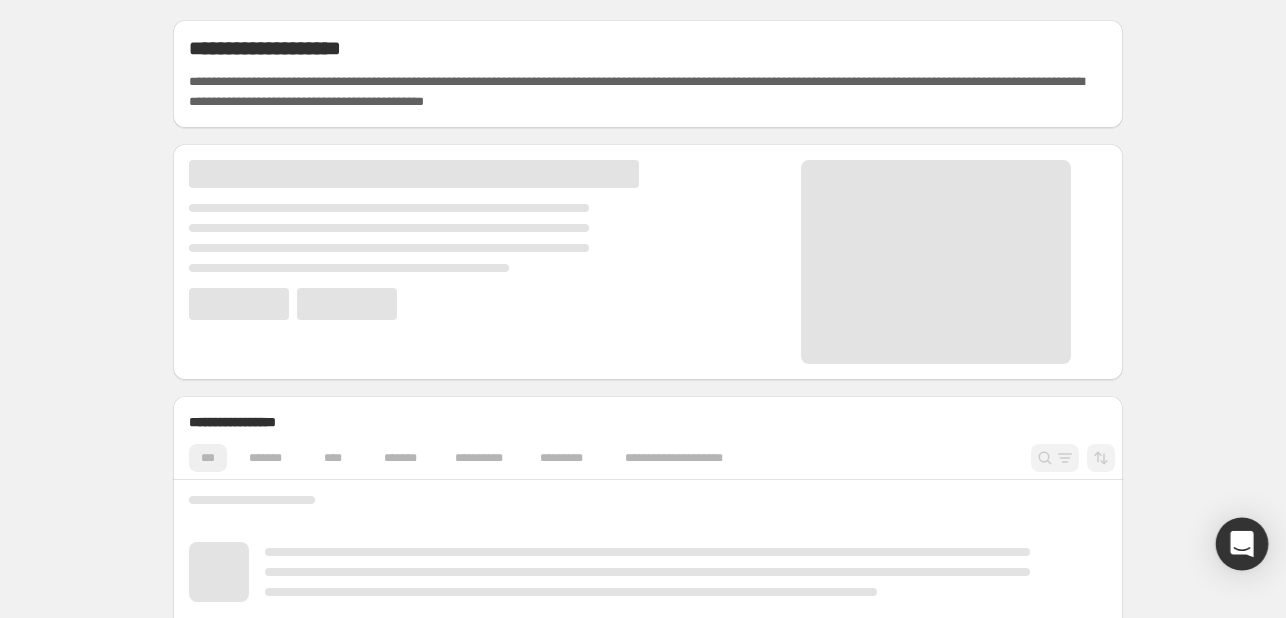 click 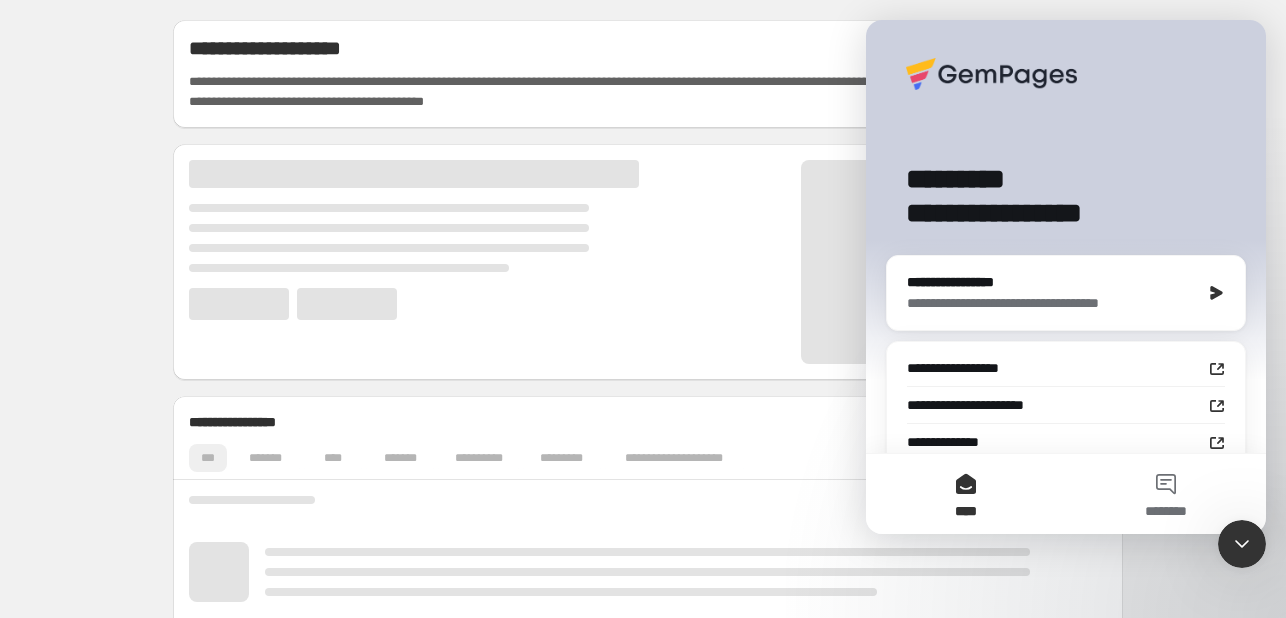scroll, scrollTop: 0, scrollLeft: 0, axis: both 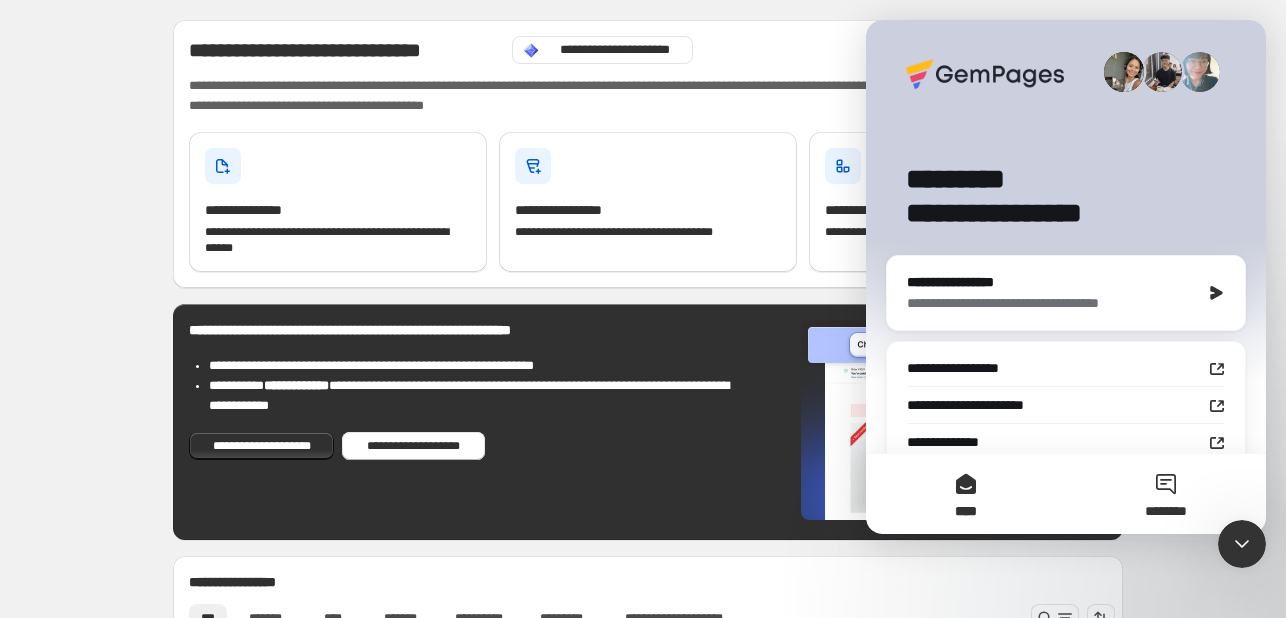 click on "********" at bounding box center (1166, 494) 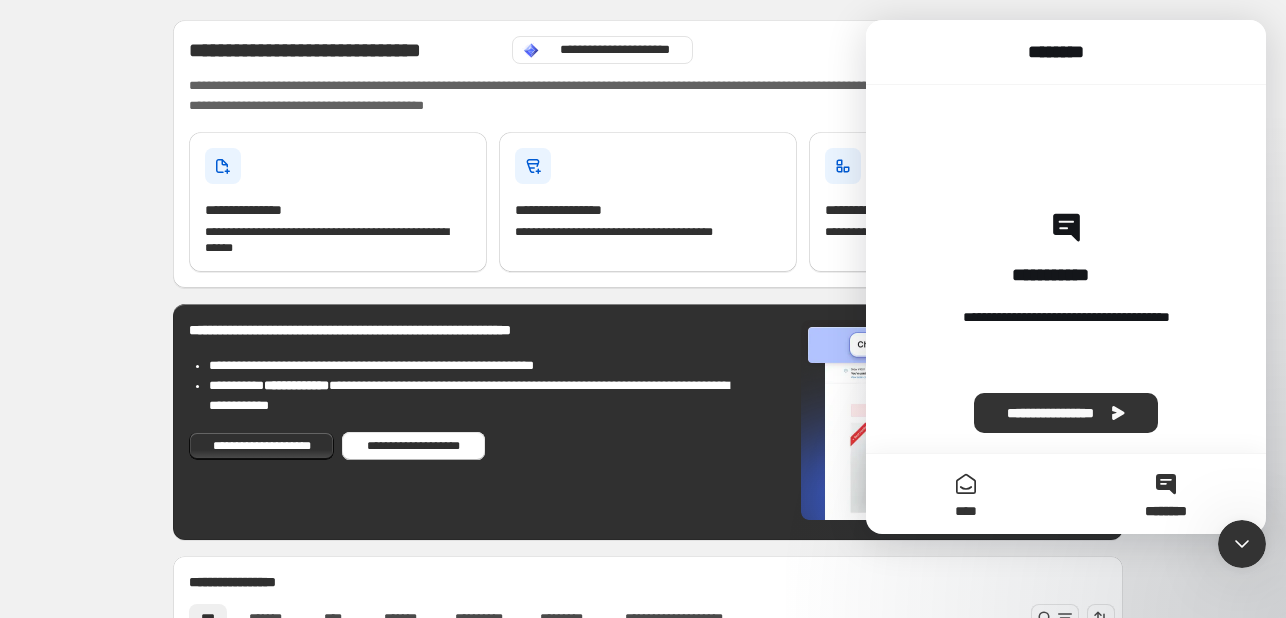 click on "****" at bounding box center [966, 494] 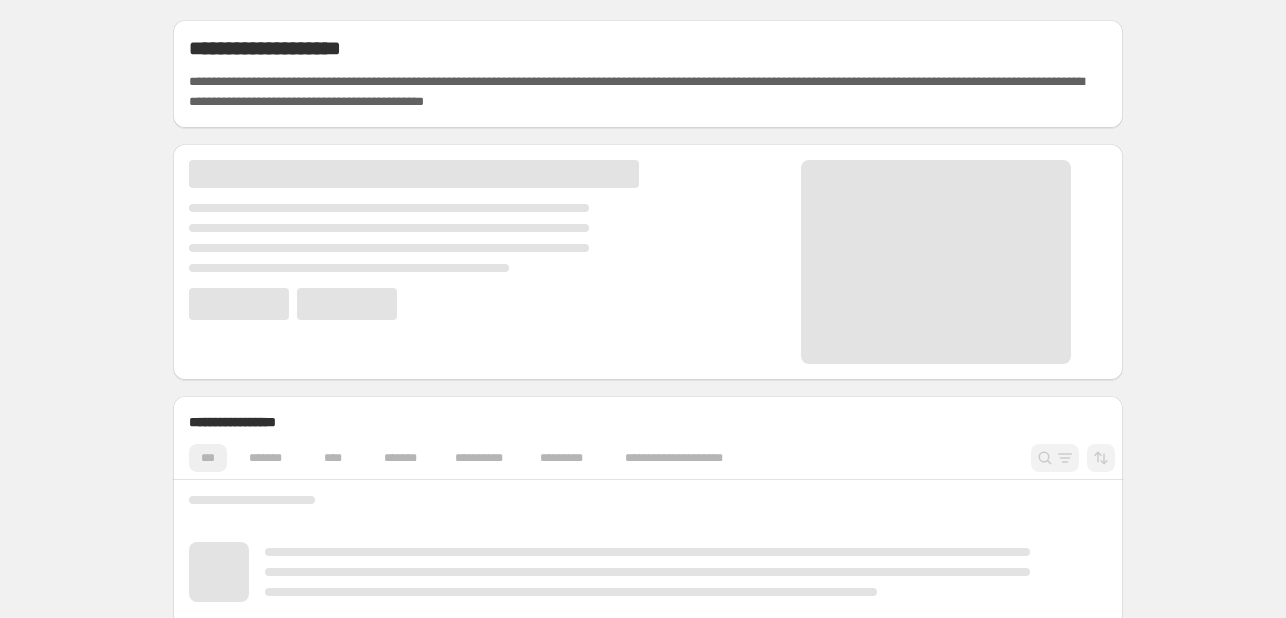 scroll, scrollTop: 0, scrollLeft: 0, axis: both 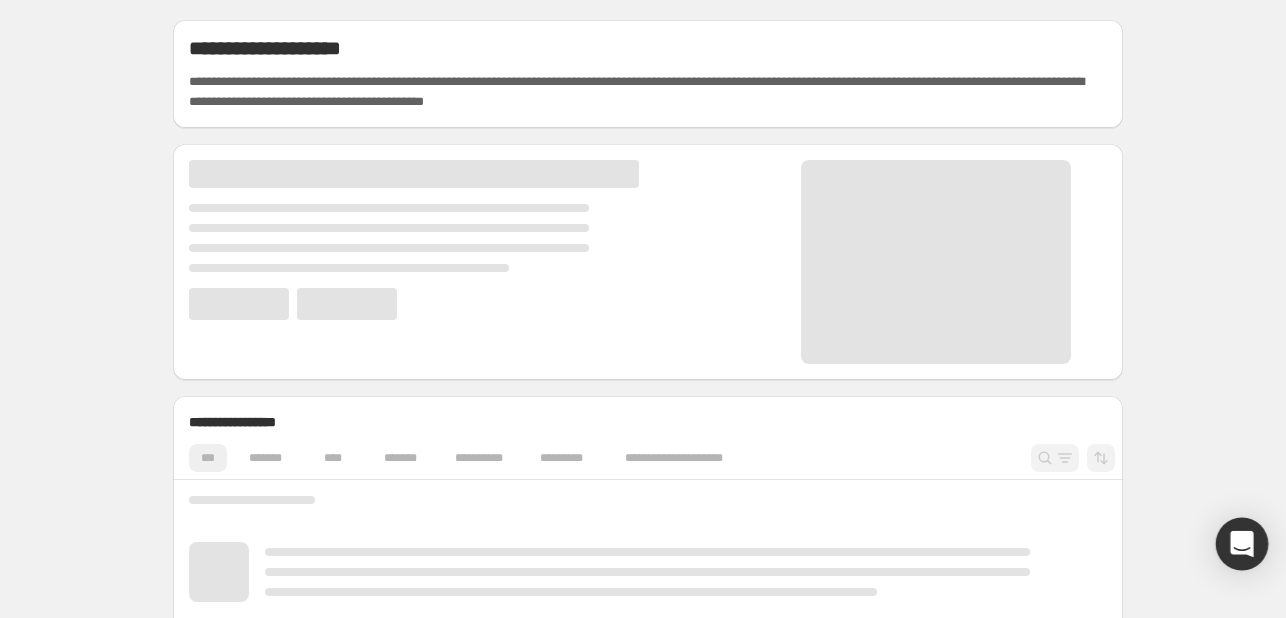 click at bounding box center (1242, 544) 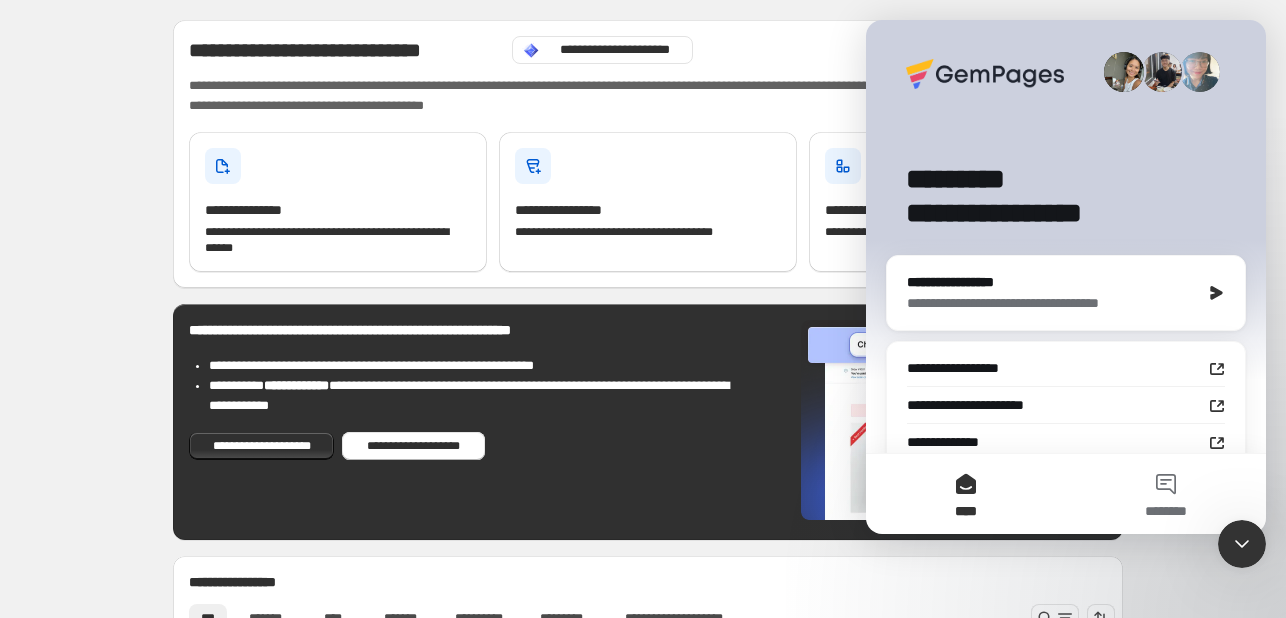 scroll, scrollTop: 0, scrollLeft: 0, axis: both 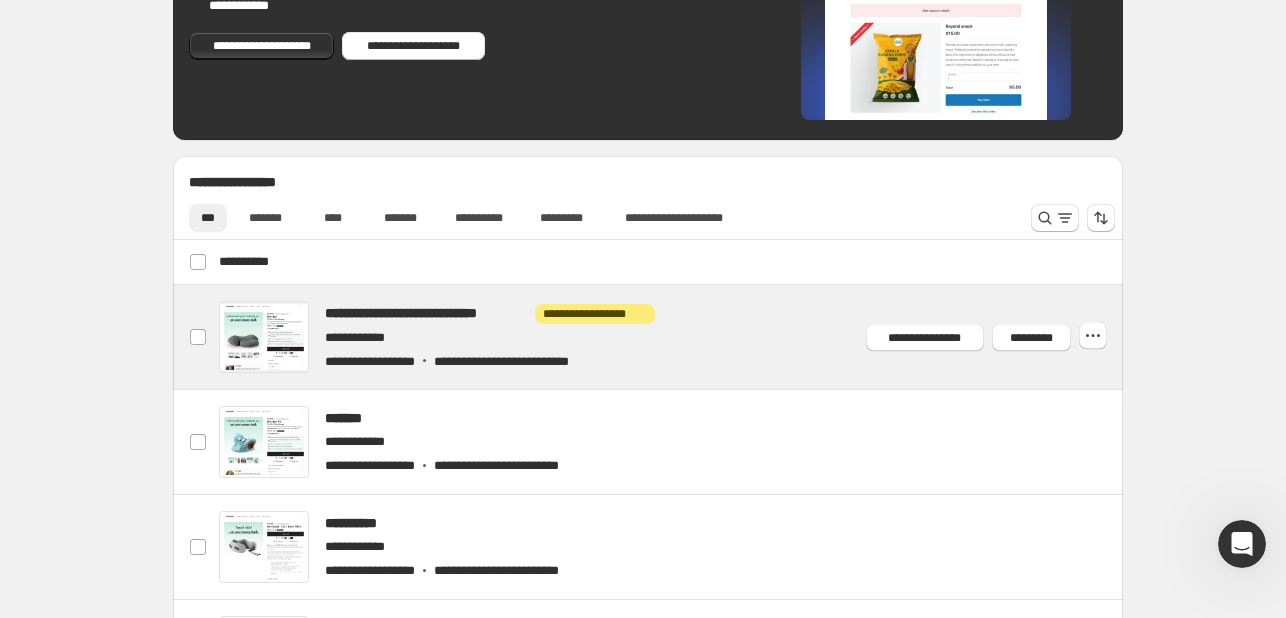 click at bounding box center (672, 337) 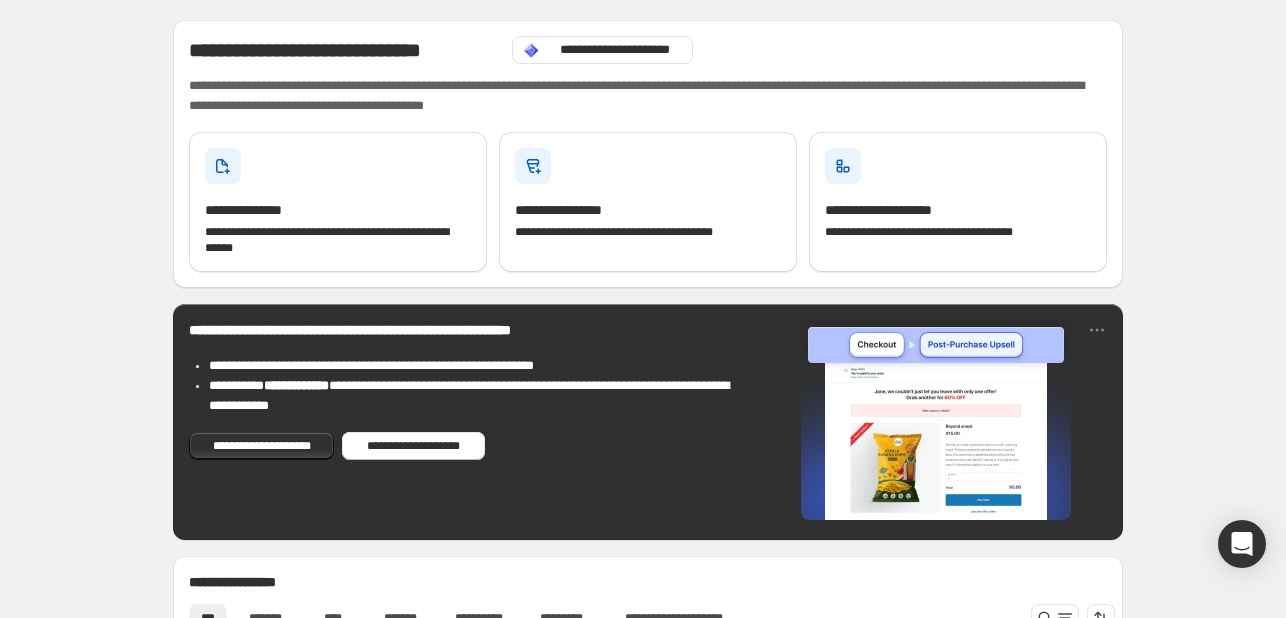 scroll, scrollTop: 0, scrollLeft: 0, axis: both 